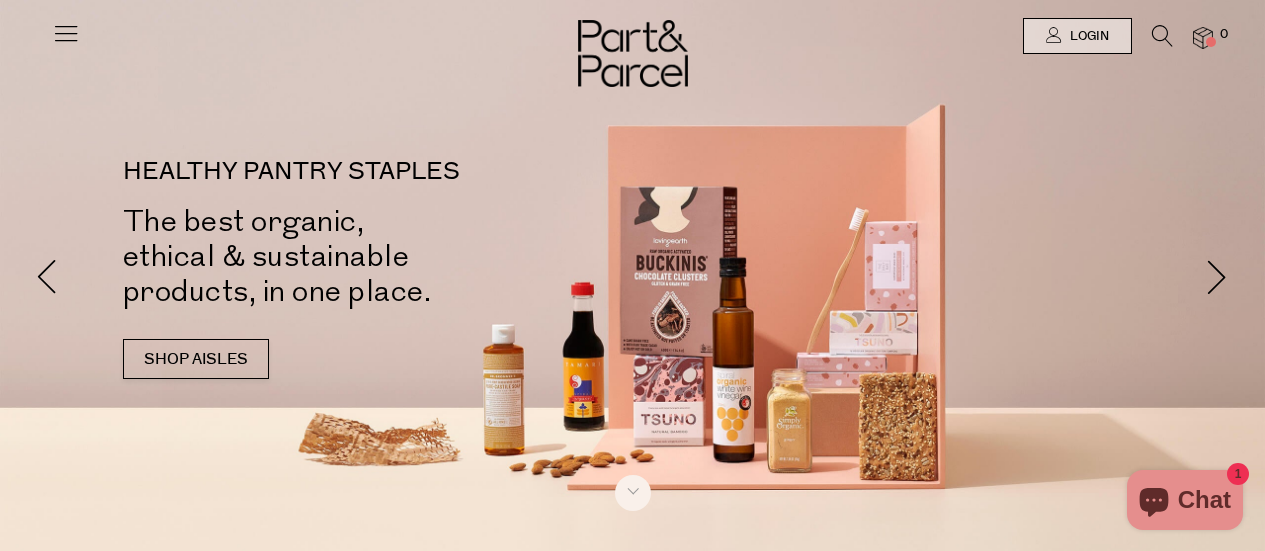 scroll, scrollTop: 0, scrollLeft: 0, axis: both 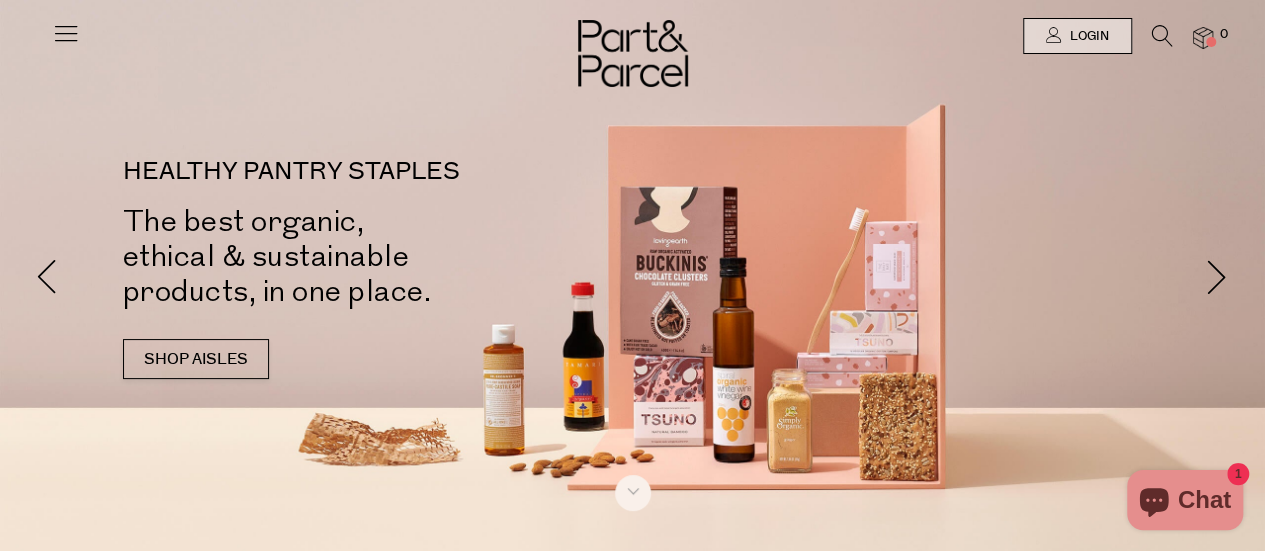 click at bounding box center (66, 33) 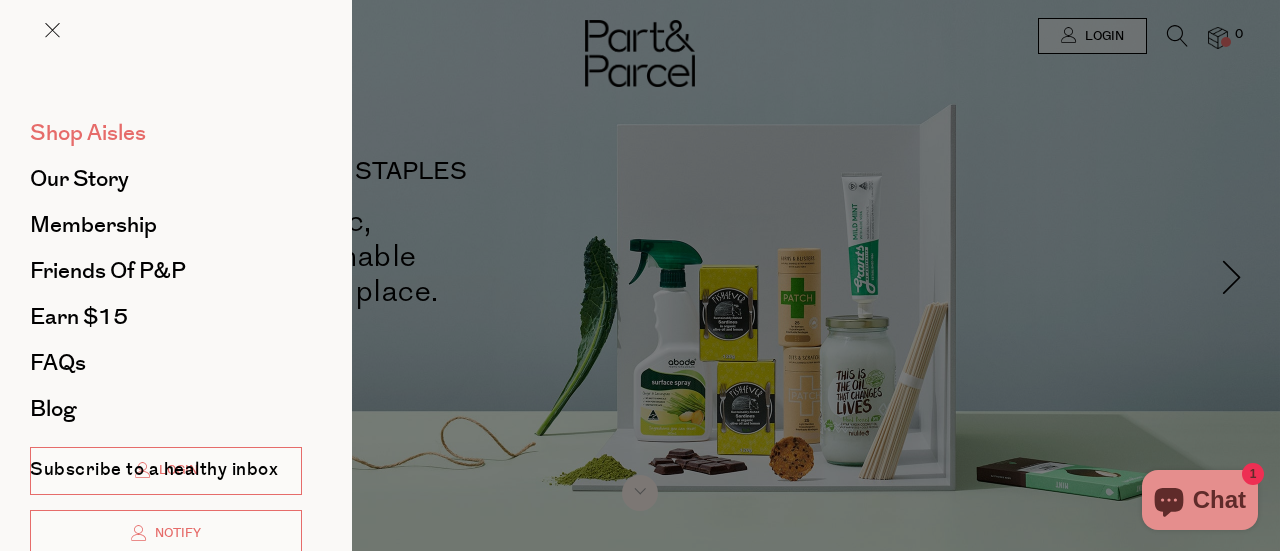 click on "Shop Aisles" at bounding box center [88, 133] 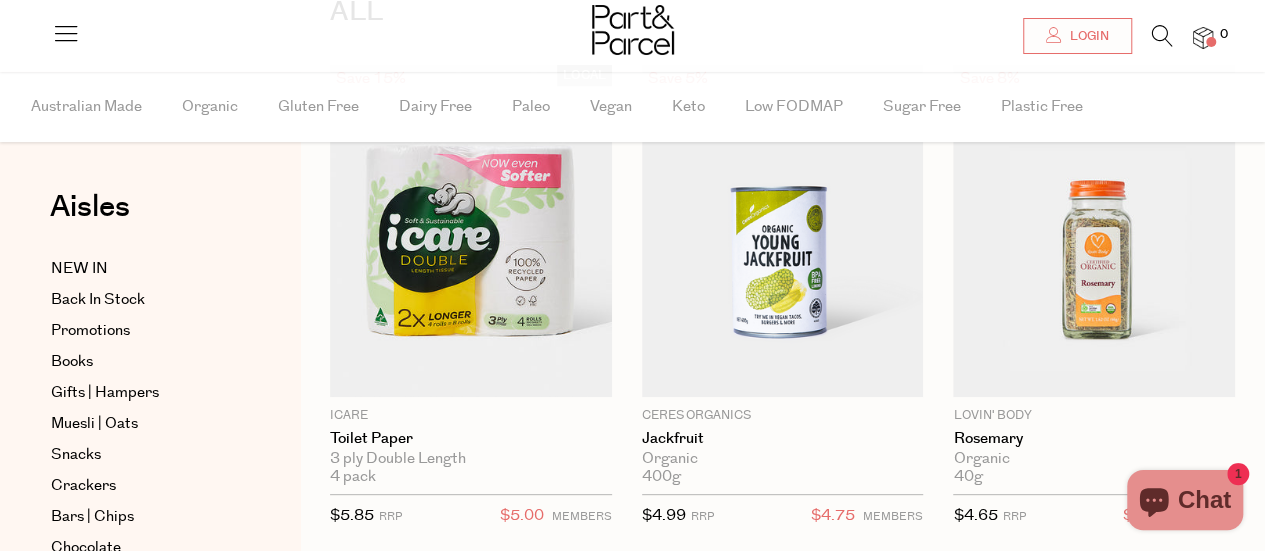 scroll, scrollTop: 196, scrollLeft: 0, axis: vertical 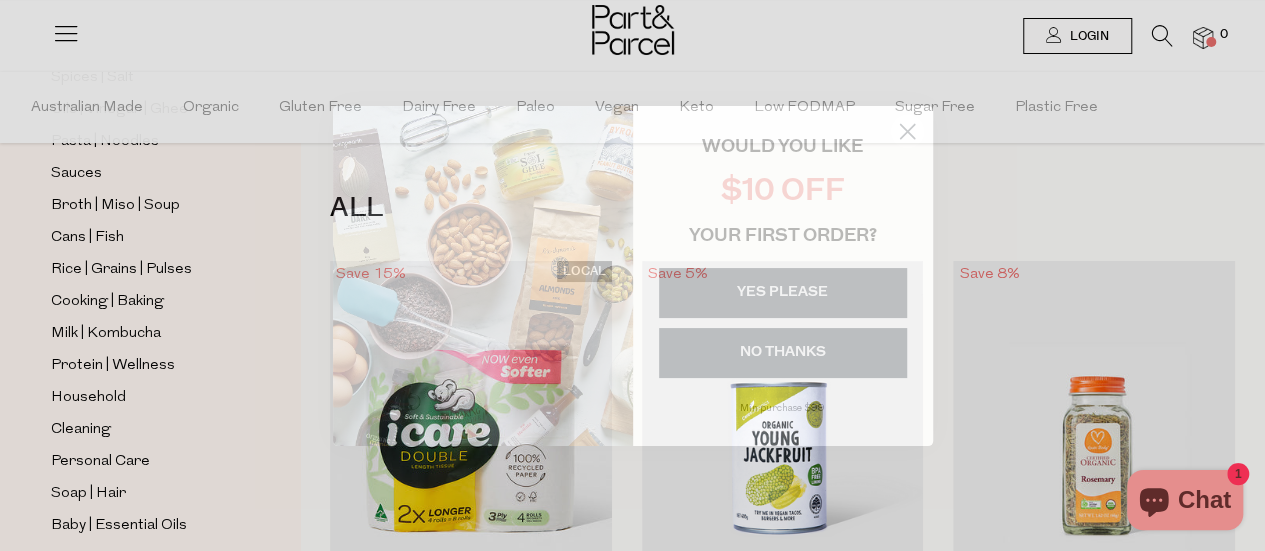 click 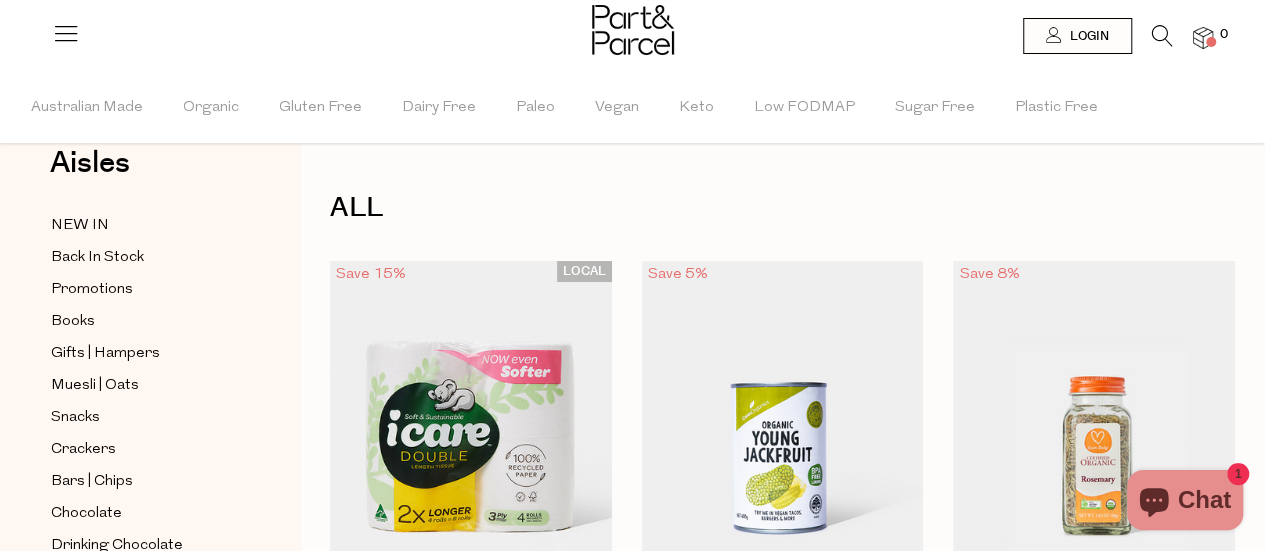 scroll, scrollTop: 20, scrollLeft: 0, axis: vertical 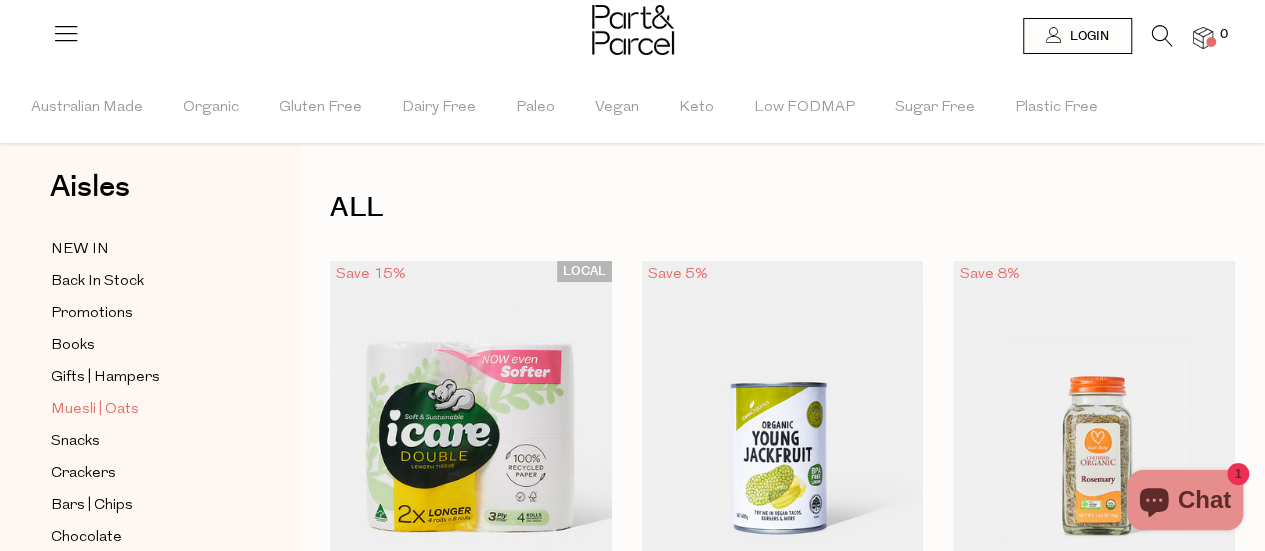 click on "Muesli | Oats" at bounding box center [95, 410] 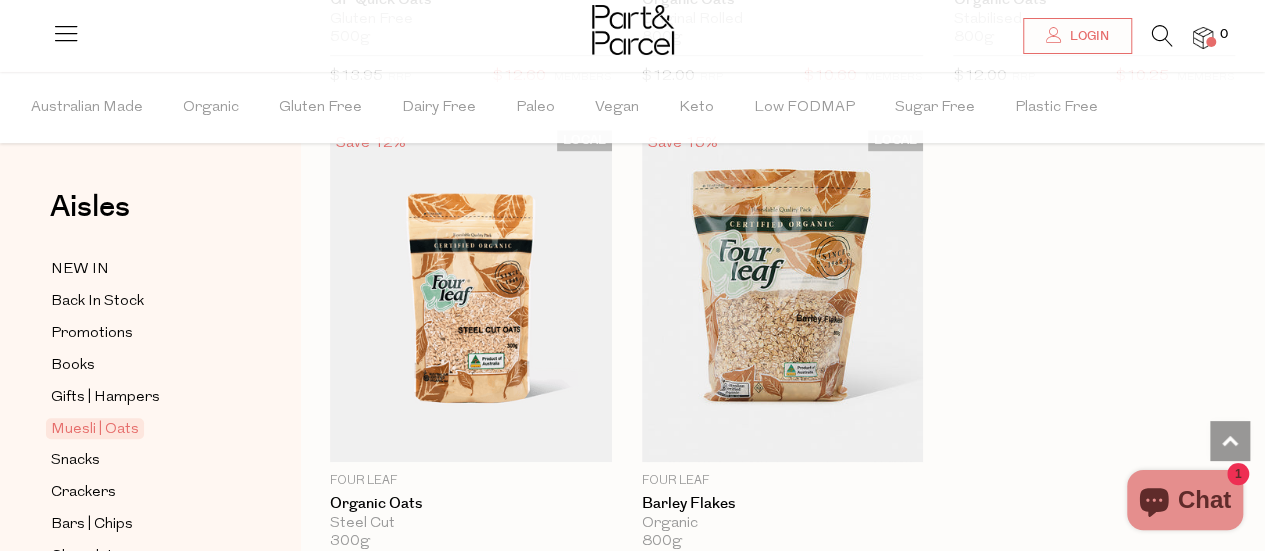 scroll, scrollTop: 8194, scrollLeft: 0, axis: vertical 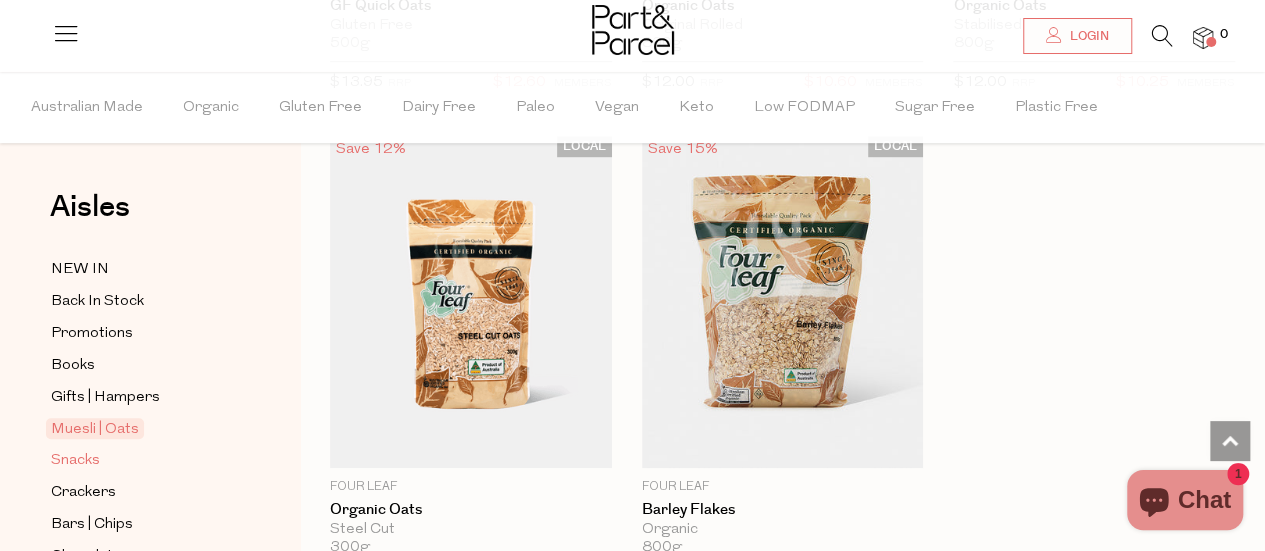 click on "Snacks" at bounding box center (75, 461) 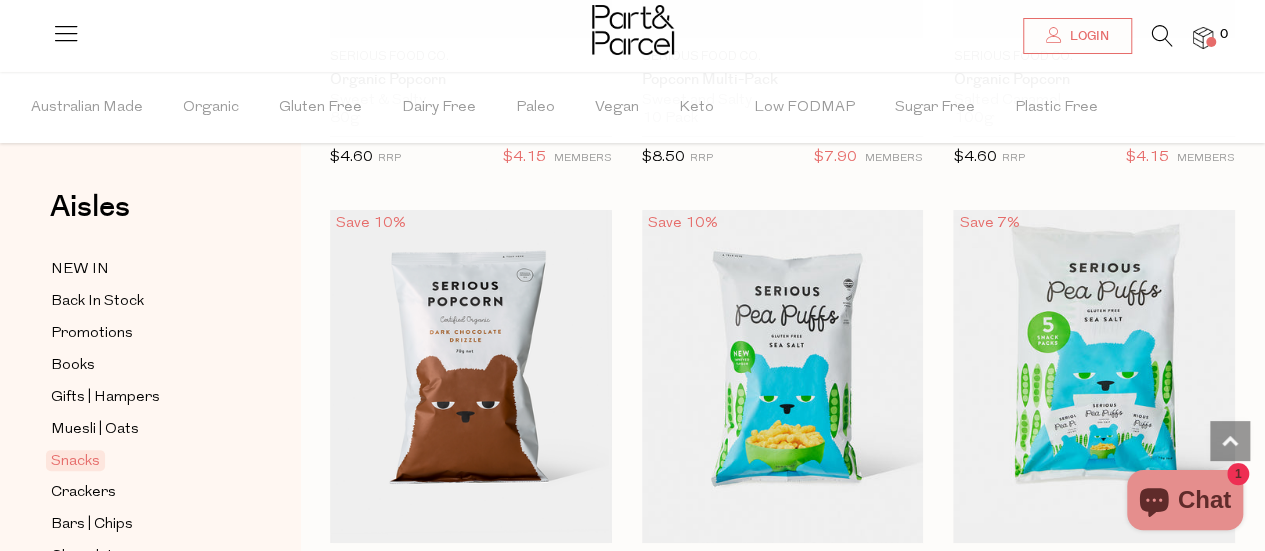 scroll, scrollTop: 8054, scrollLeft: 0, axis: vertical 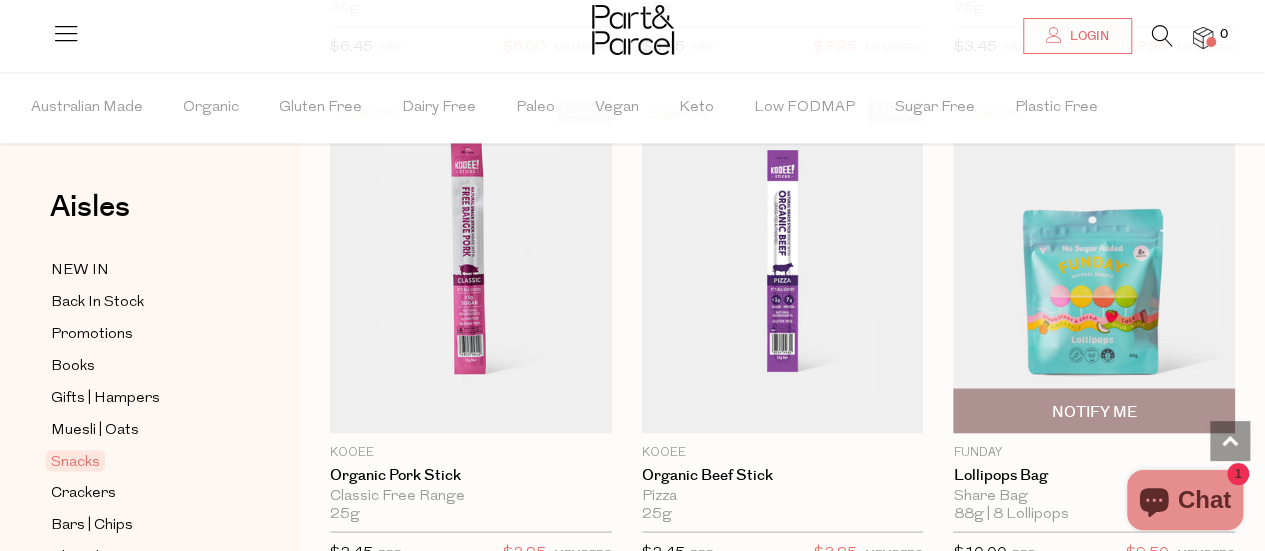 click at bounding box center (1094, 267) 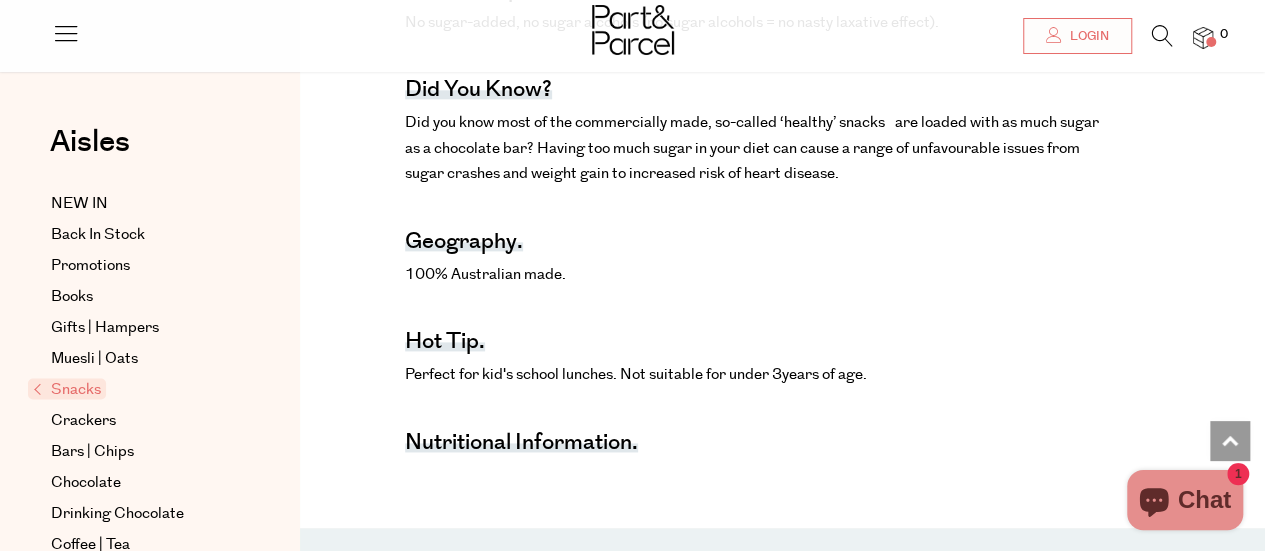 scroll, scrollTop: 0, scrollLeft: 0, axis: both 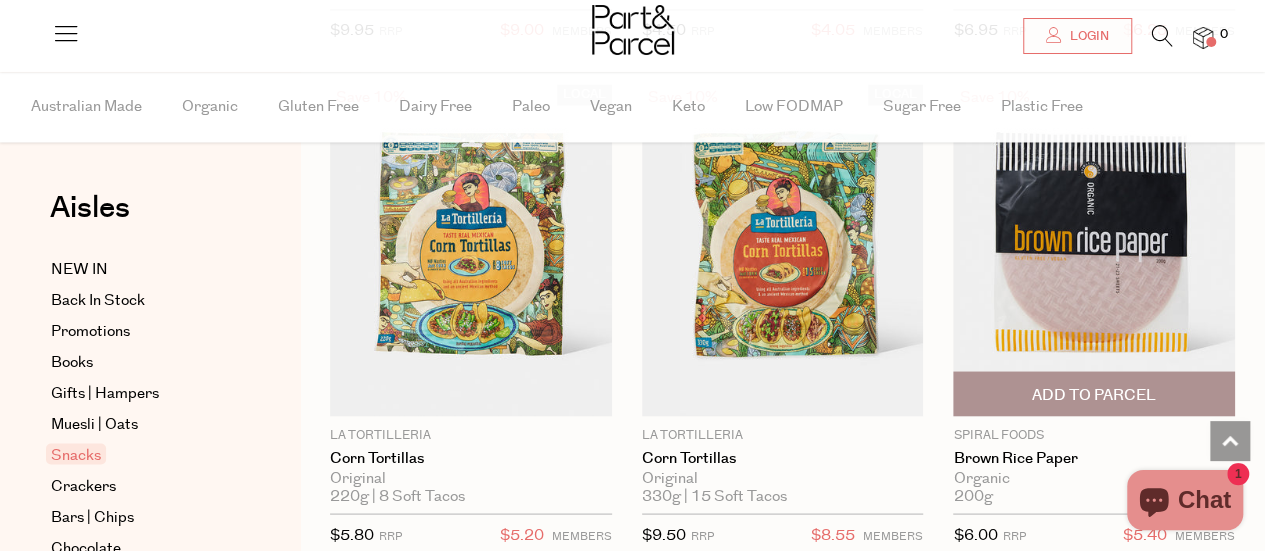 click on "Add To Parcel" at bounding box center (1094, 394) 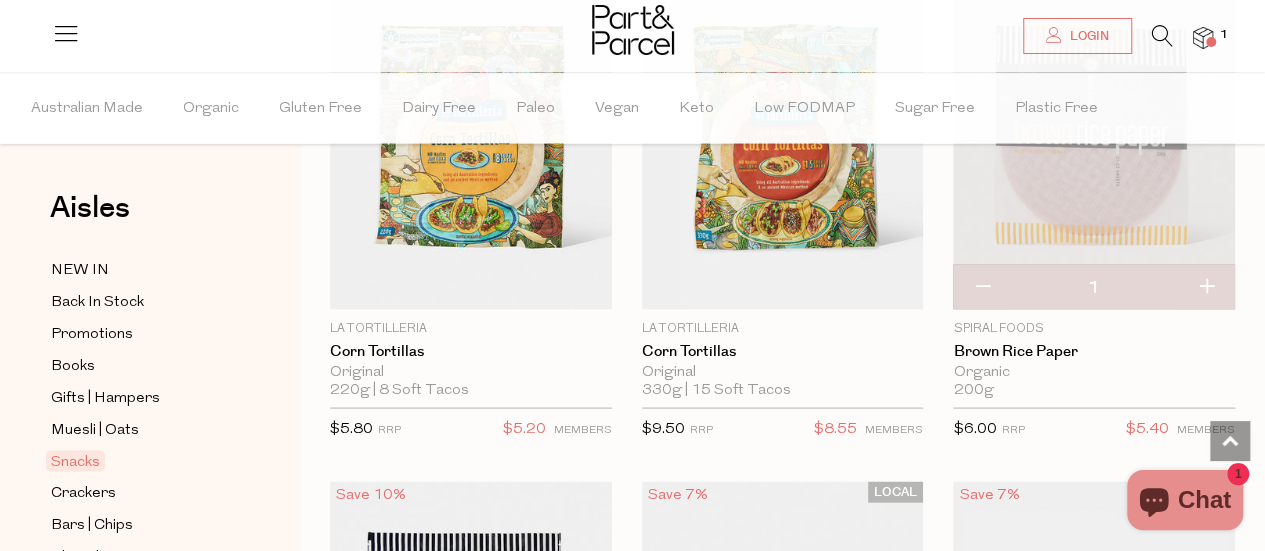 scroll, scrollTop: 1855, scrollLeft: 0, axis: vertical 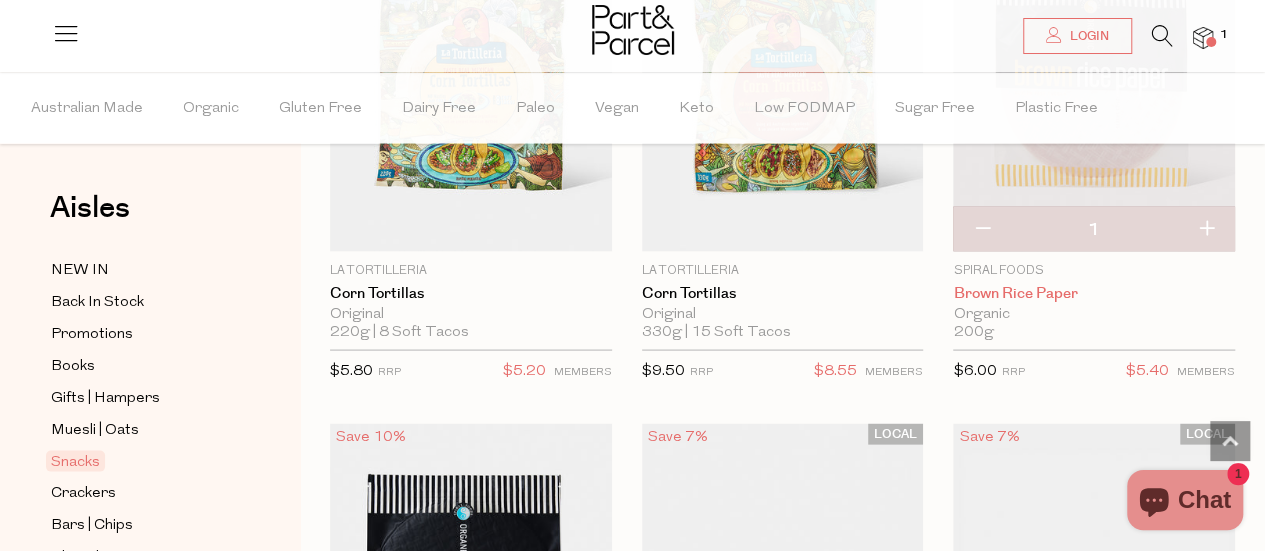 click on "Brown Rice Paper" at bounding box center (1094, 293) 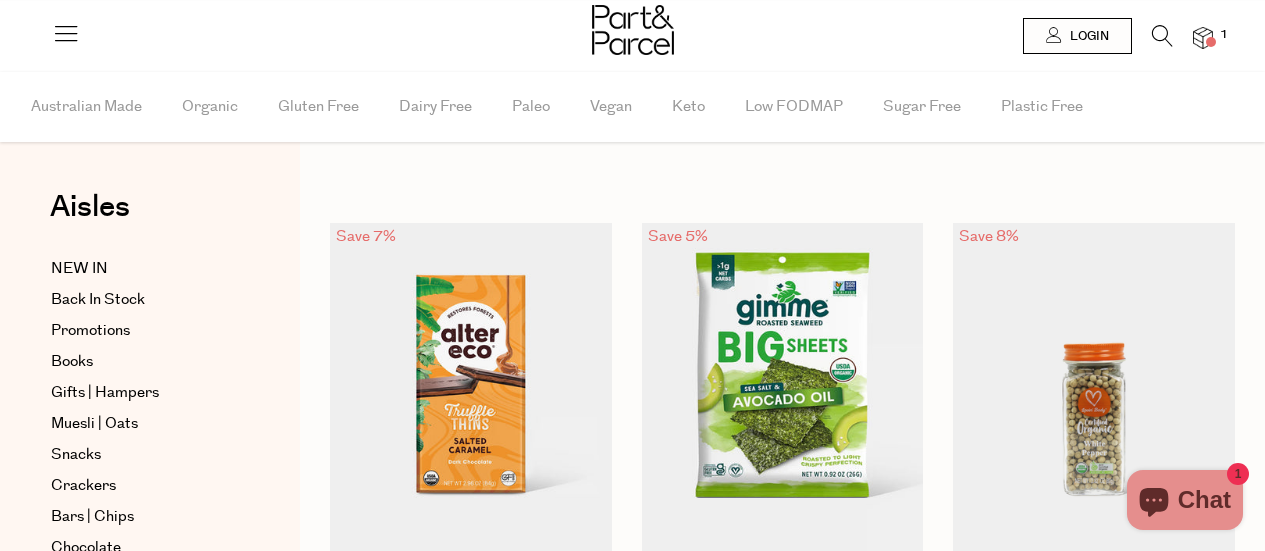 scroll, scrollTop: 0, scrollLeft: 0, axis: both 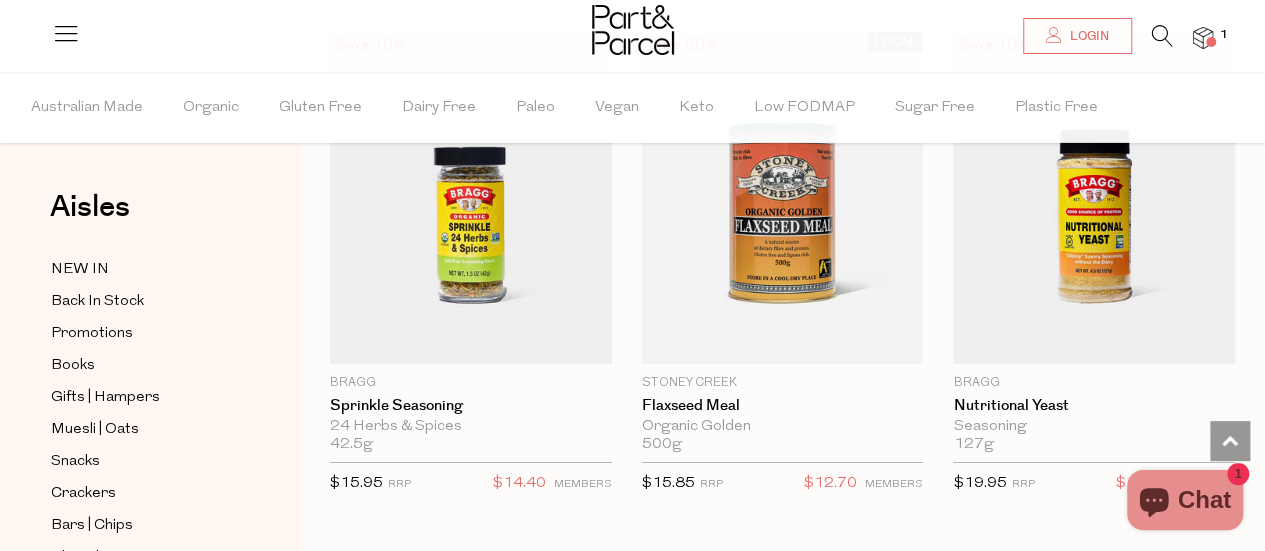 drag, startPoint x: 0, startPoint y: 0, endPoint x: 1157, endPoint y: 34, distance: 1157.4995 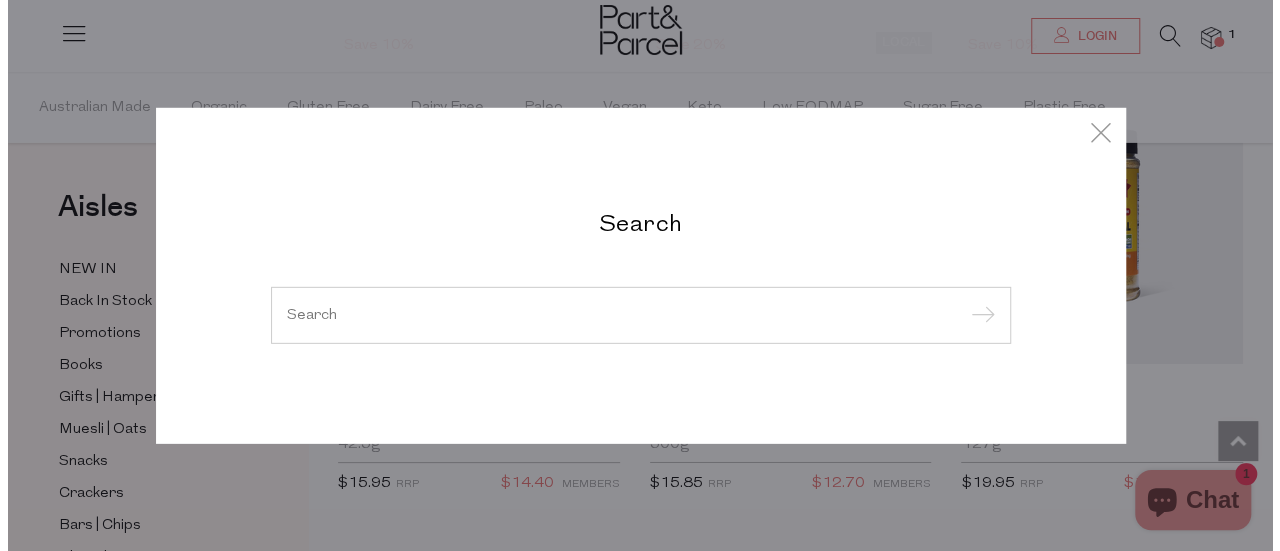 scroll, scrollTop: 3253, scrollLeft: 0, axis: vertical 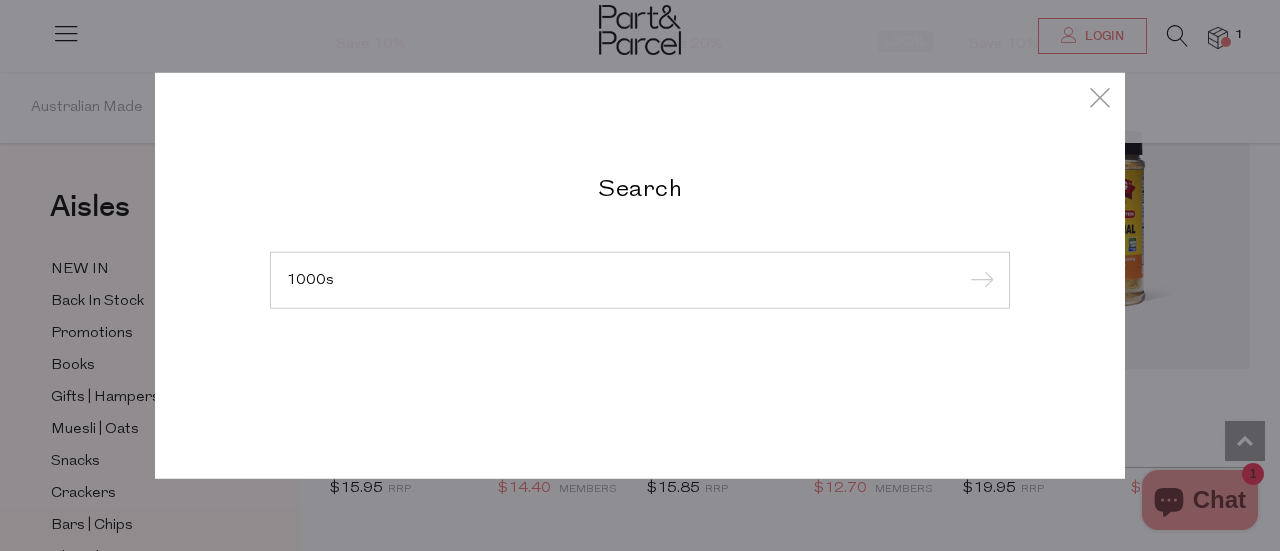 type on "1000s" 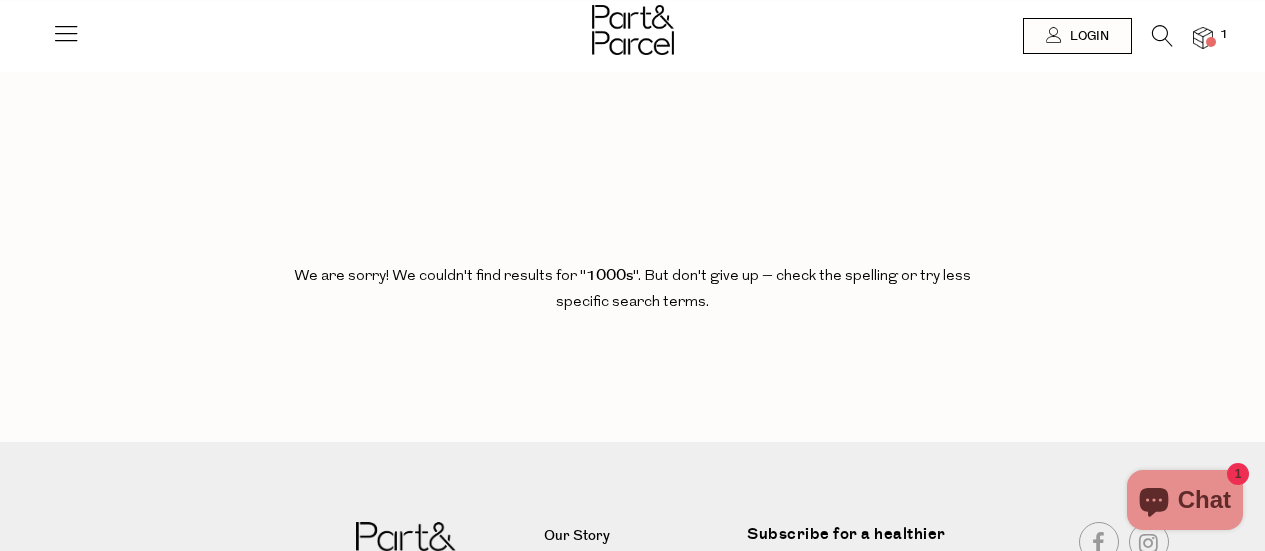 scroll, scrollTop: 0, scrollLeft: 0, axis: both 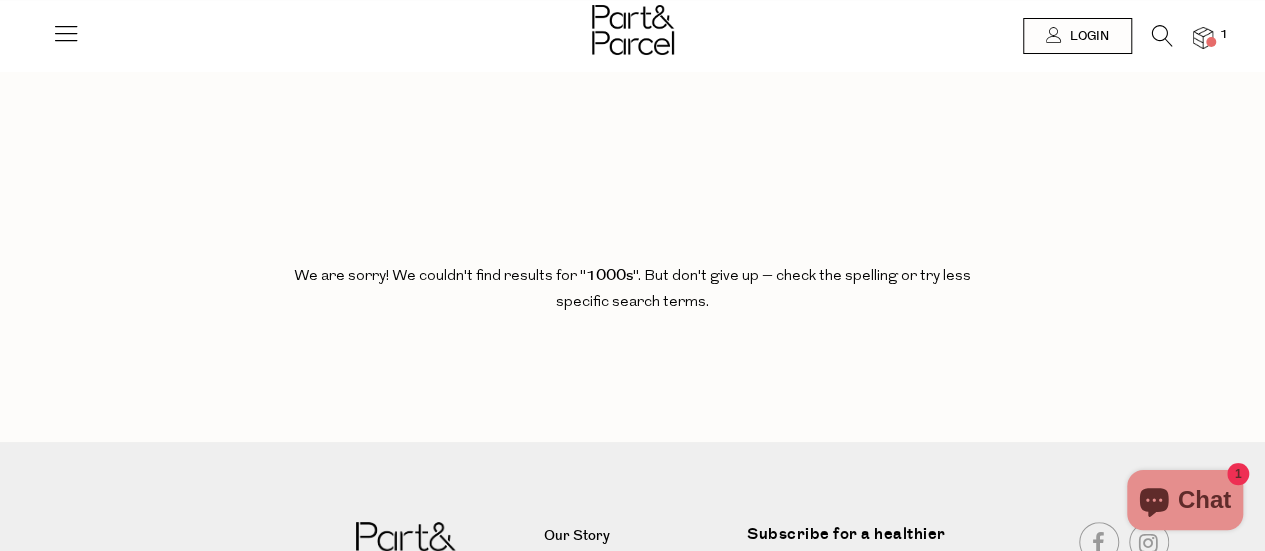 click at bounding box center [1162, 36] 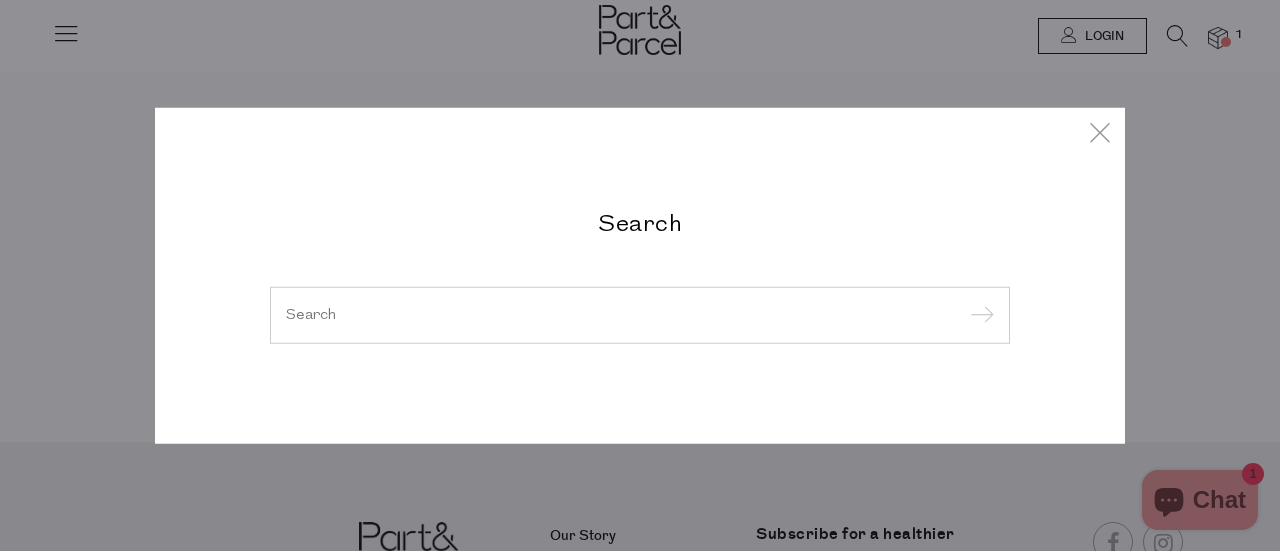 click on "Search" at bounding box center [640, 221] 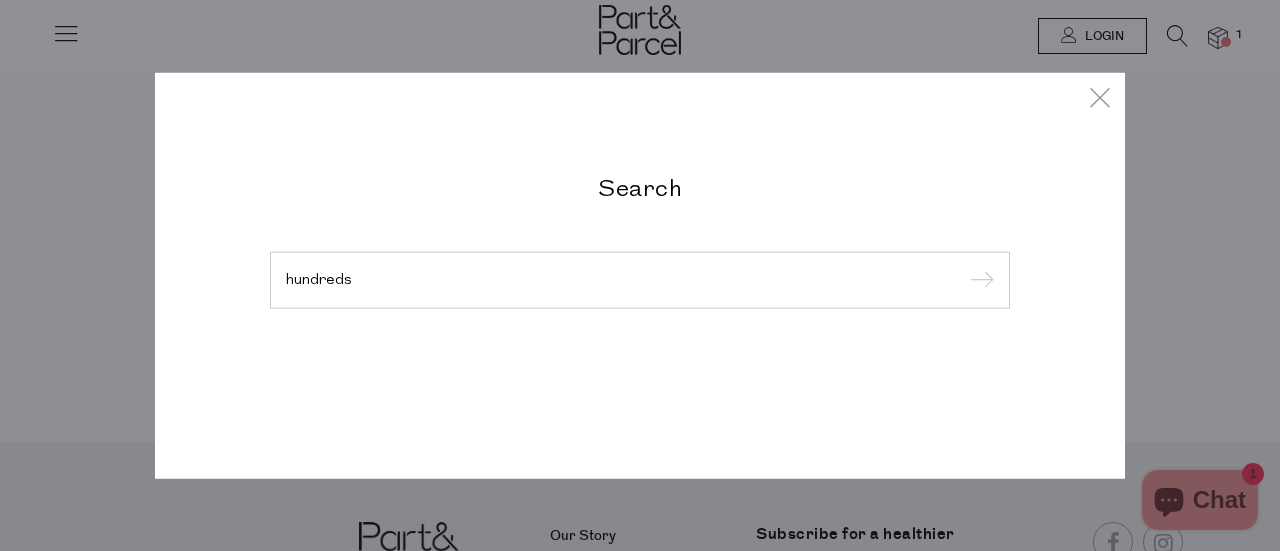 type on "hundreds" 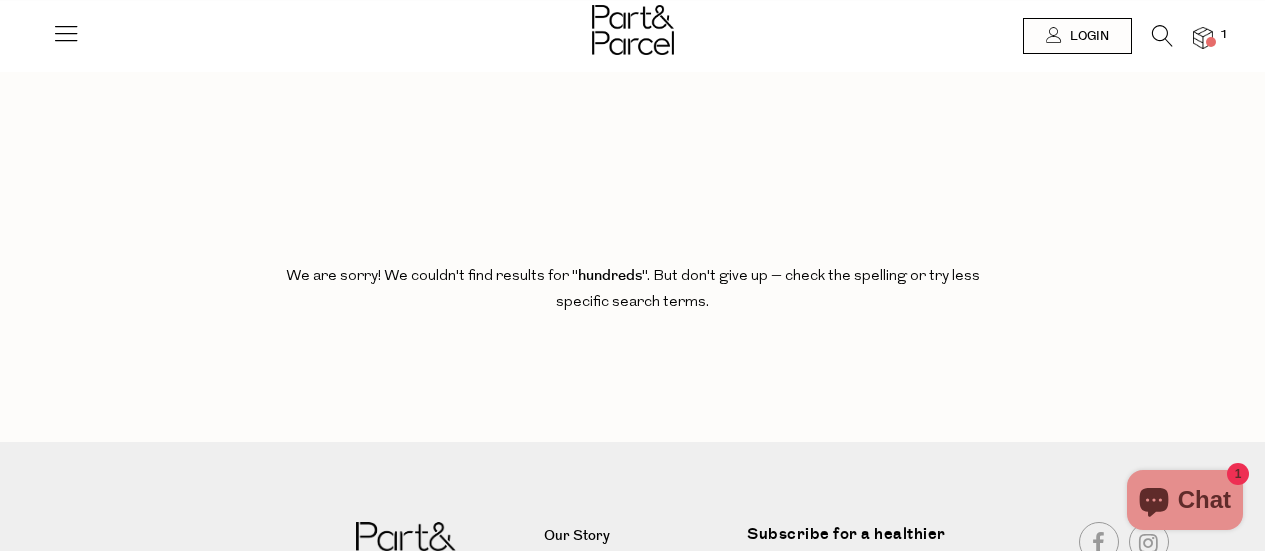 scroll, scrollTop: 0, scrollLeft: 0, axis: both 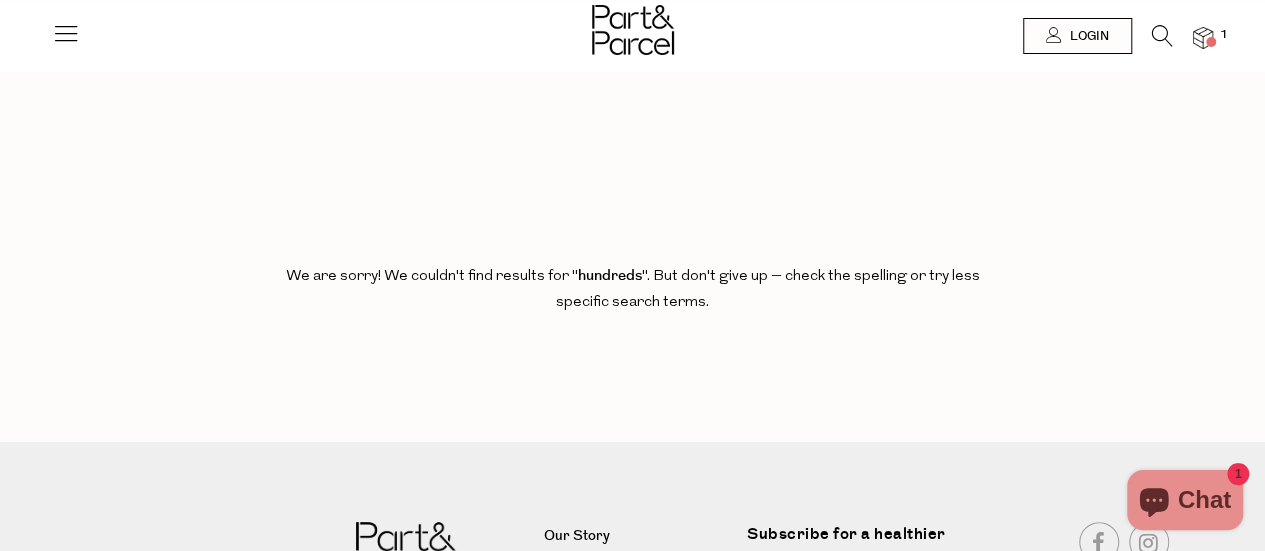 click at bounding box center (1162, 36) 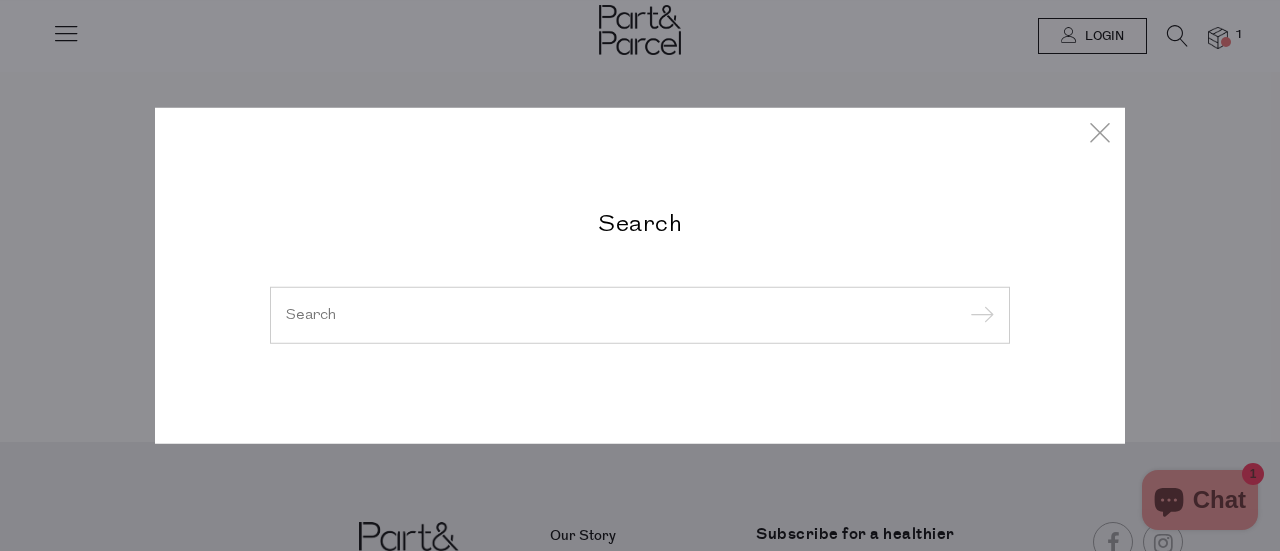 click on "Search" at bounding box center [640, 221] 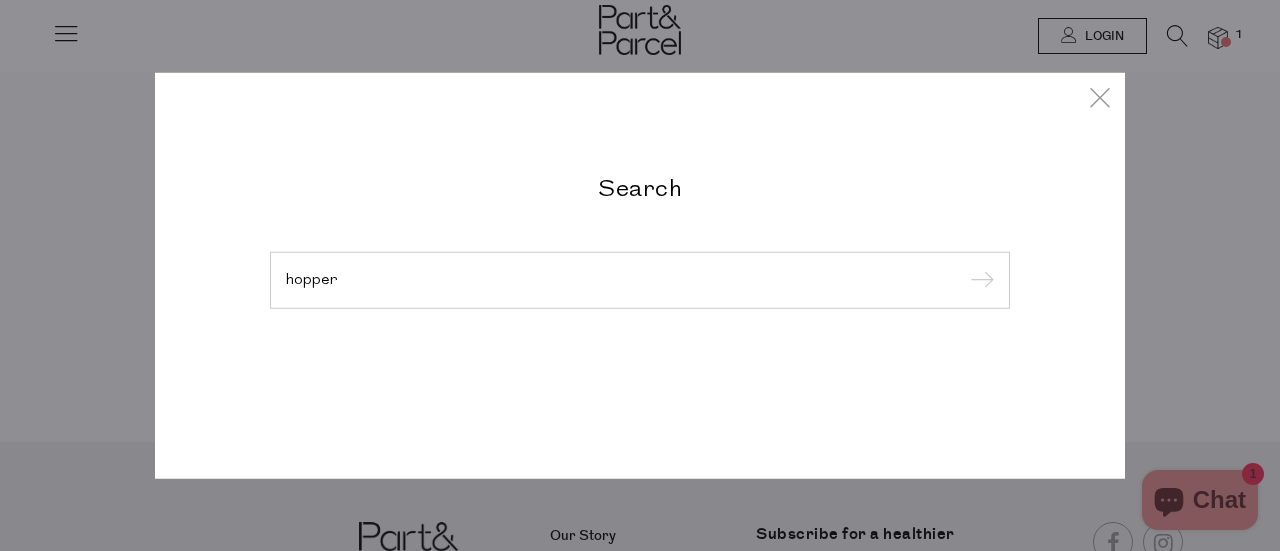 type on "hopper" 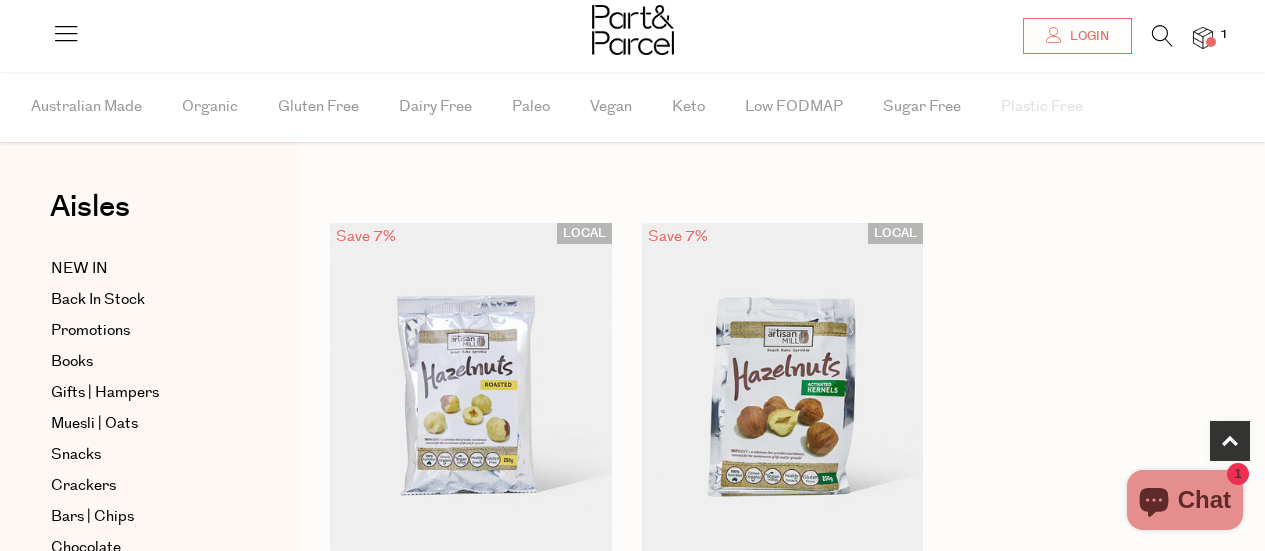 scroll, scrollTop: 0, scrollLeft: 0, axis: both 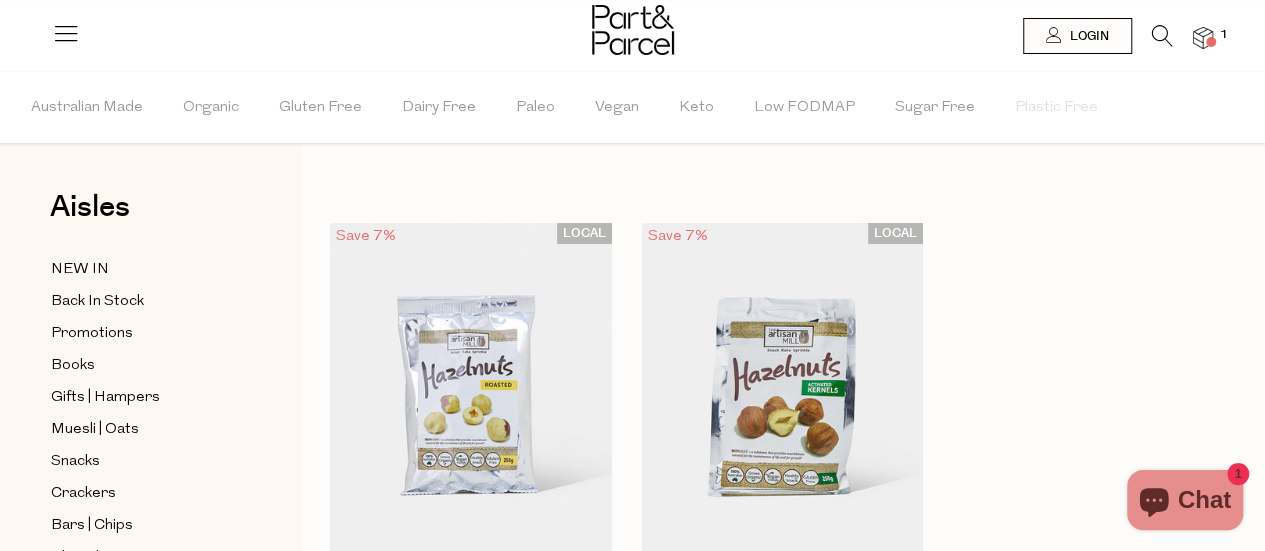 click at bounding box center (632, 32) 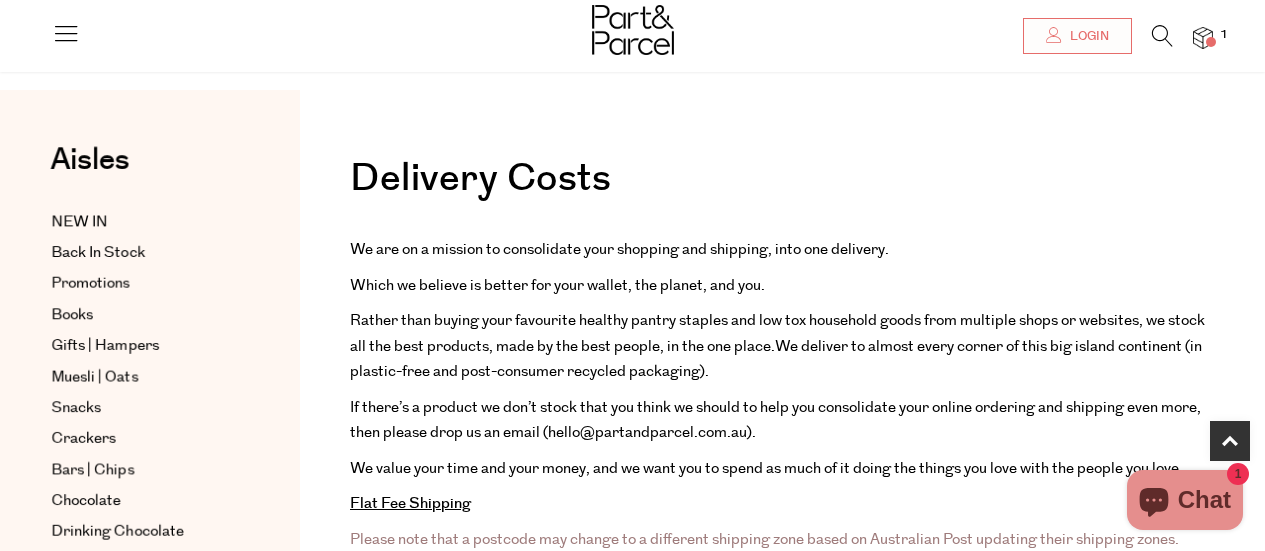 scroll, scrollTop: 445, scrollLeft: 0, axis: vertical 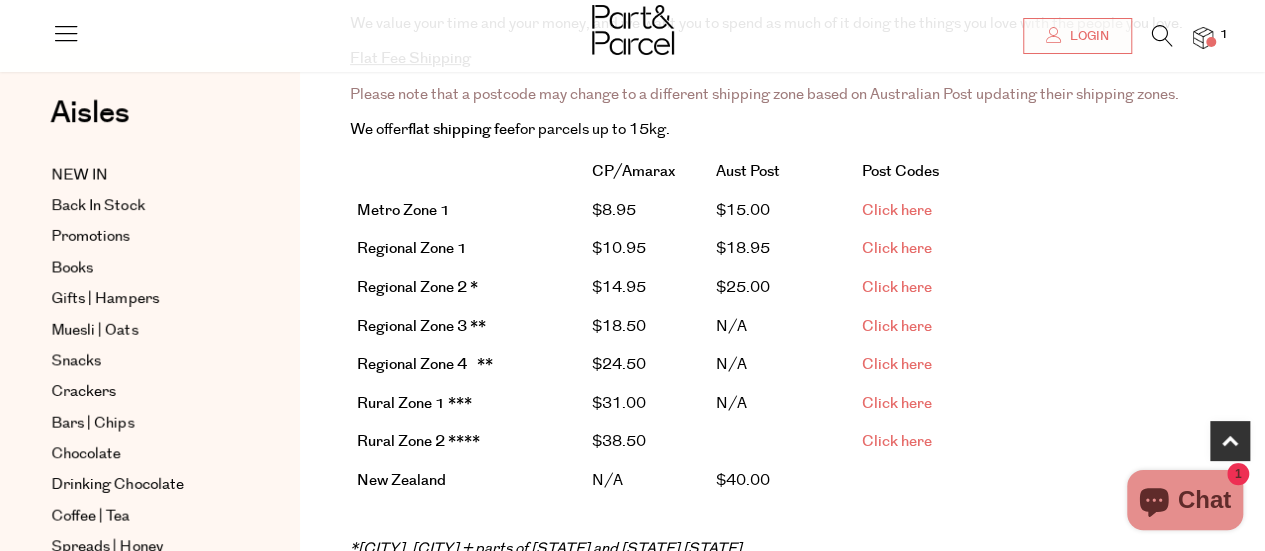 drag, startPoint x: 0, startPoint y: 0, endPoint x: 894, endPoint y: 219, distance: 920.43304 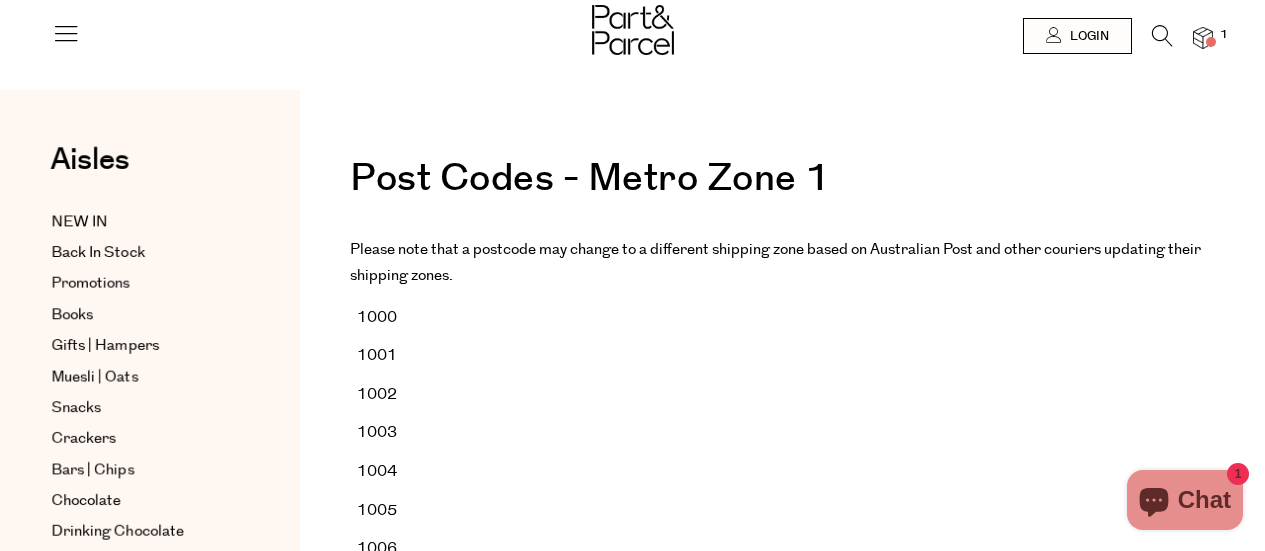 scroll, scrollTop: 0, scrollLeft: 0, axis: both 